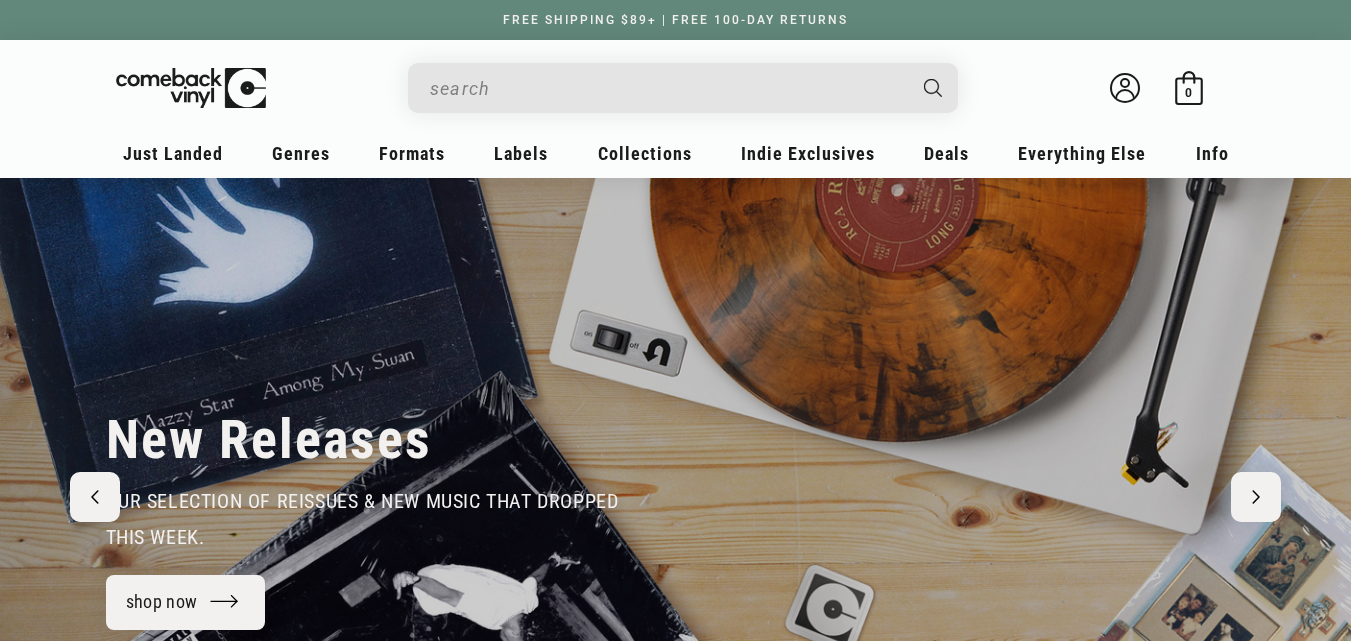 scroll, scrollTop: 0, scrollLeft: 0, axis: both 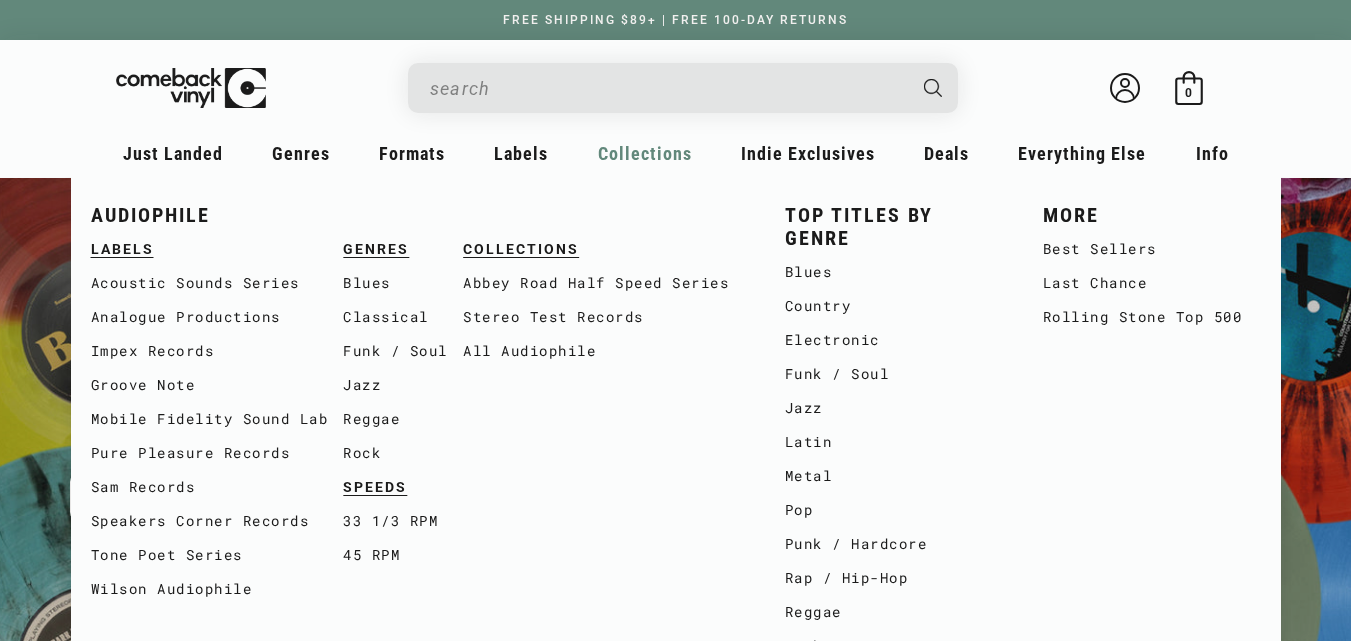 click on "Collections" at bounding box center (173, 153) 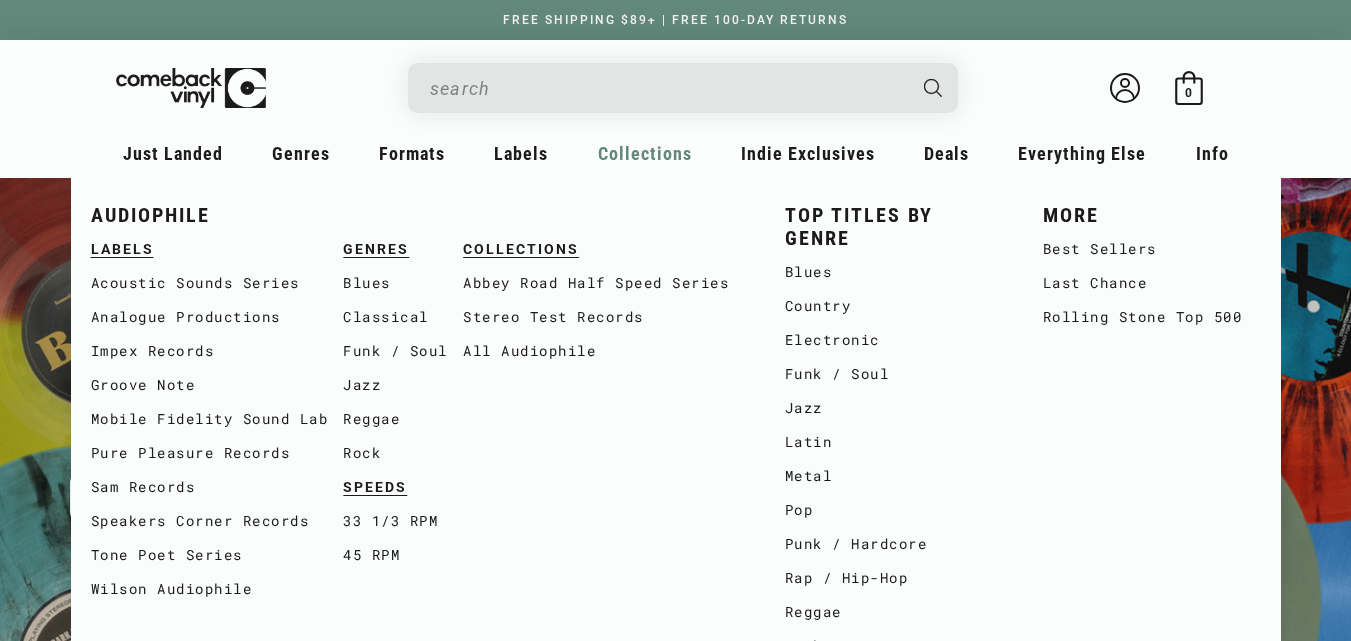scroll, scrollTop: 0, scrollLeft: 2702, axis: horizontal 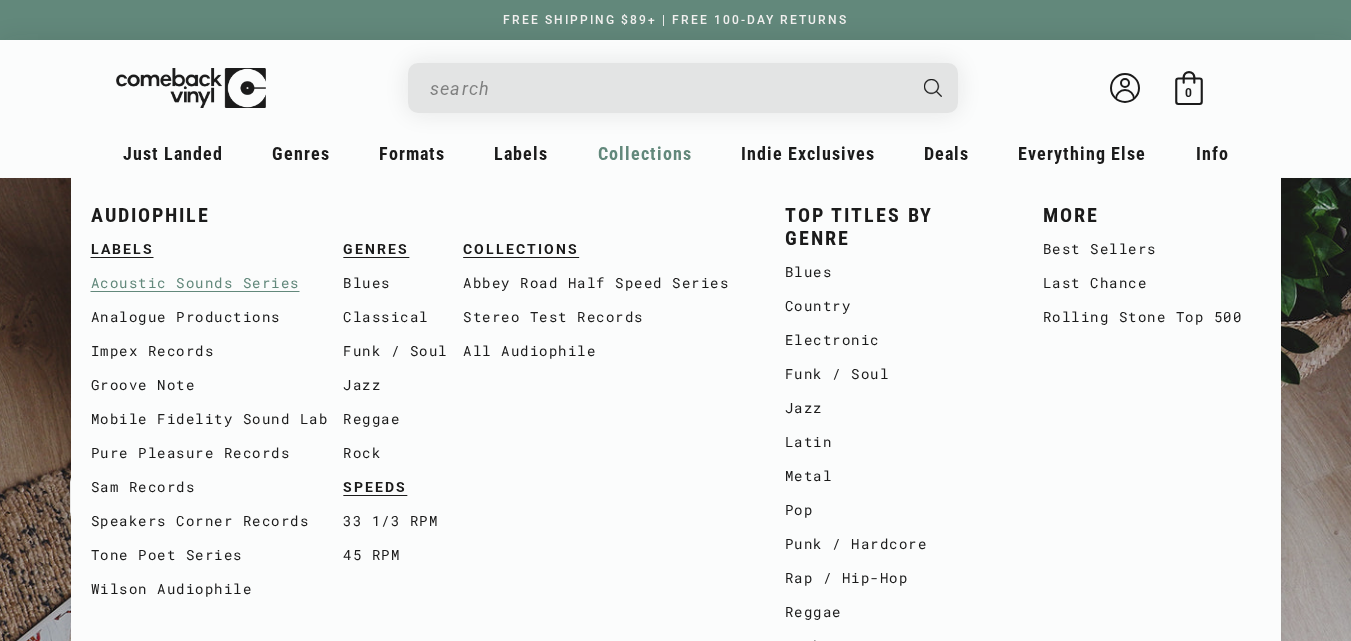 click on "Acoustic Sounds Series" at bounding box center [217, 283] 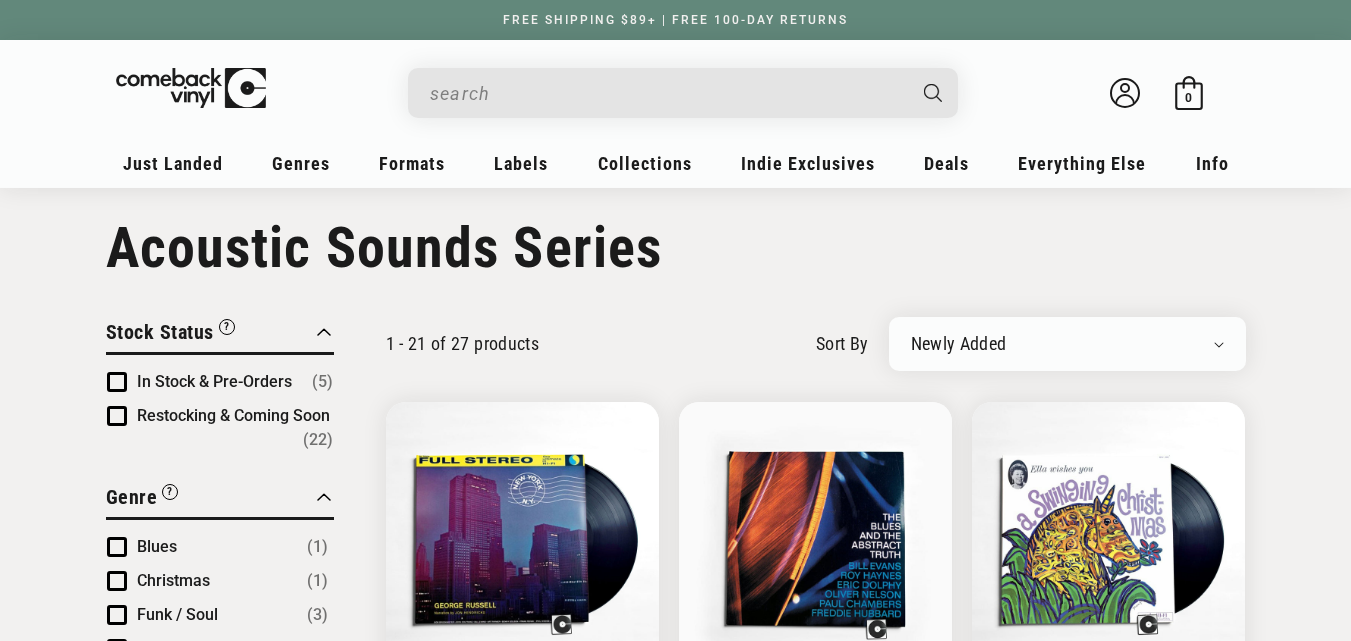 scroll, scrollTop: 0, scrollLeft: 0, axis: both 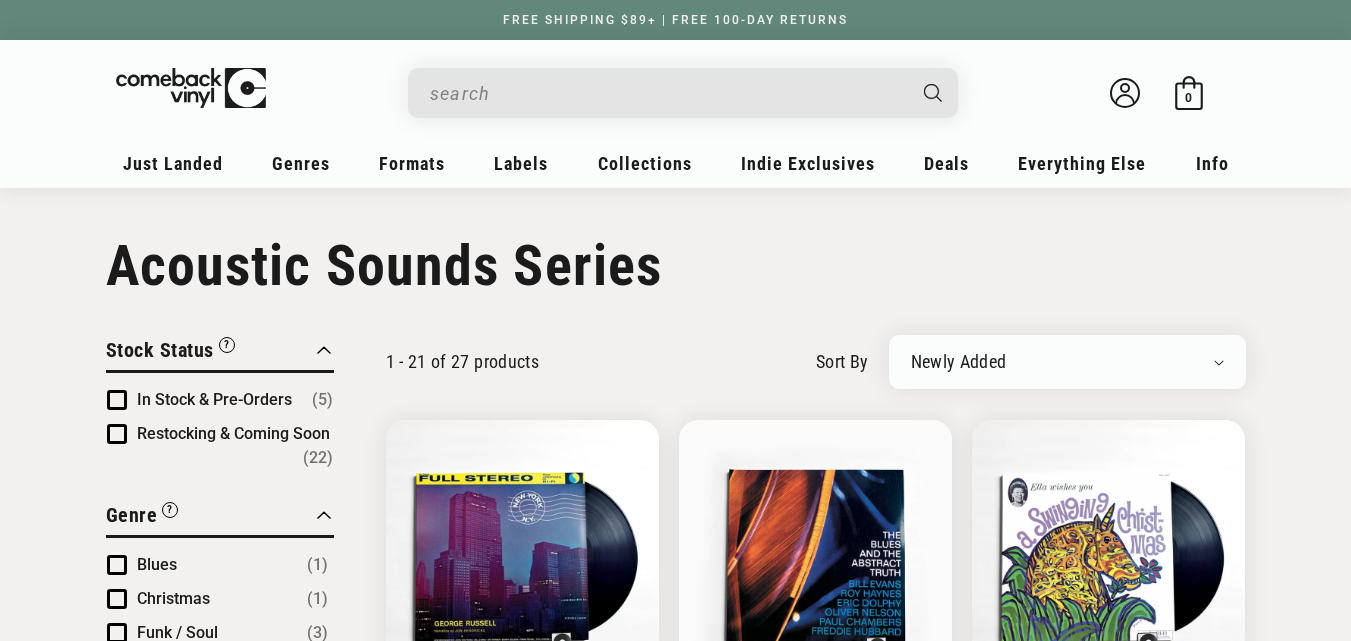 click at bounding box center (117, 400) 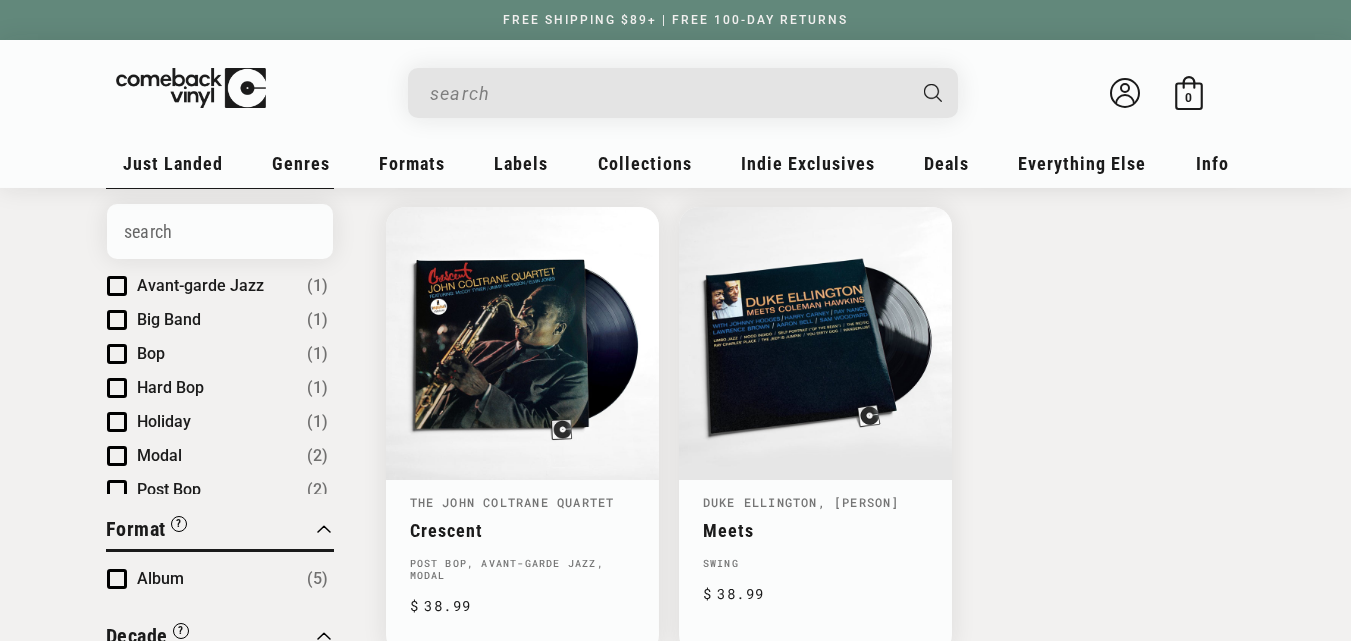 scroll, scrollTop: 667, scrollLeft: 0, axis: vertical 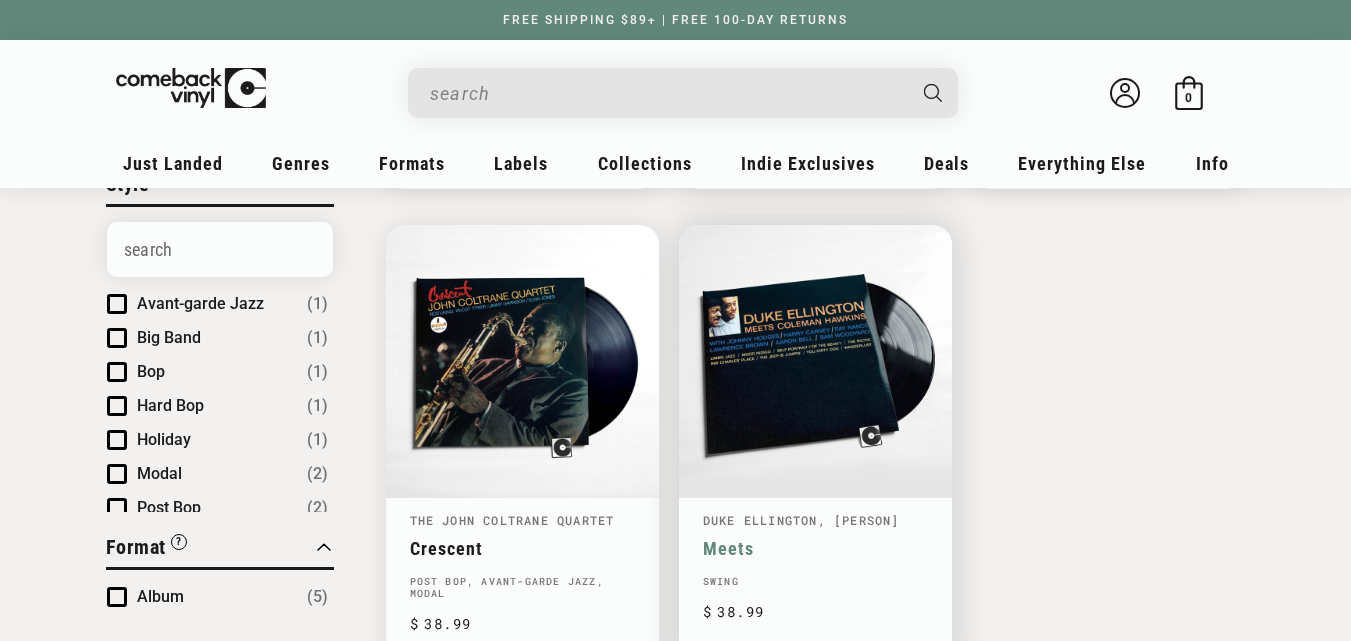 click on "Duke Ellington Meets Coleman Hawkins" at bounding box center (815, 548) 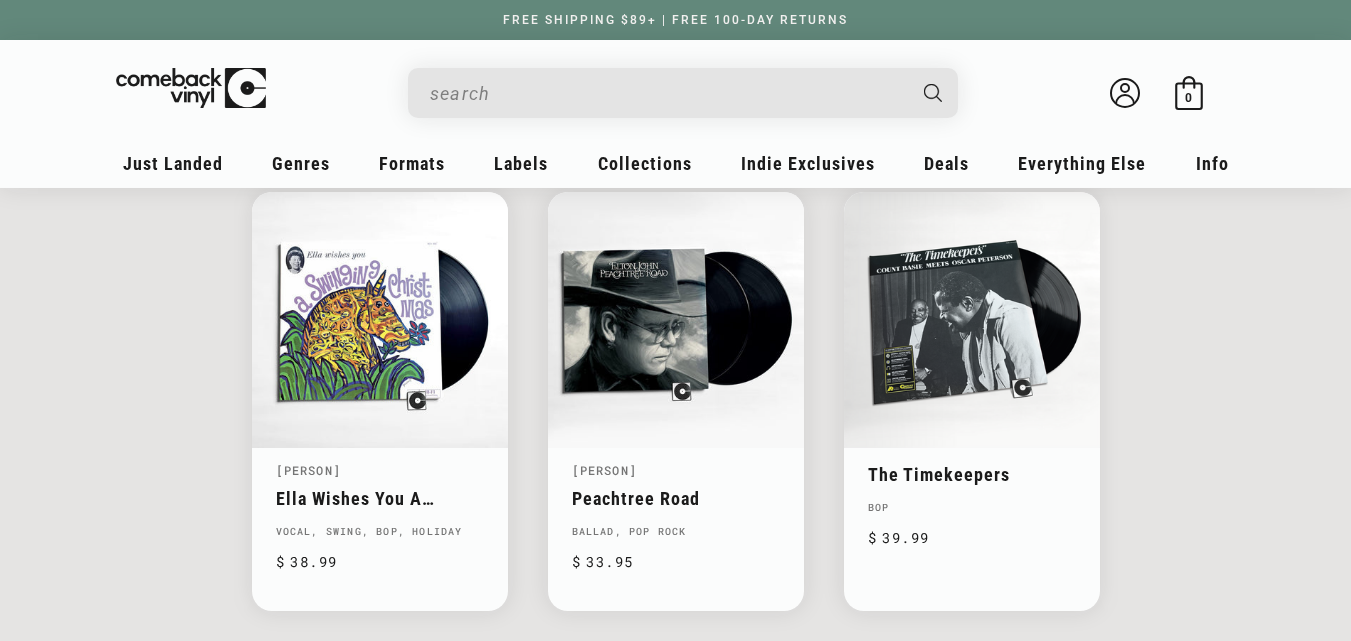 scroll, scrollTop: 2667, scrollLeft: 0, axis: vertical 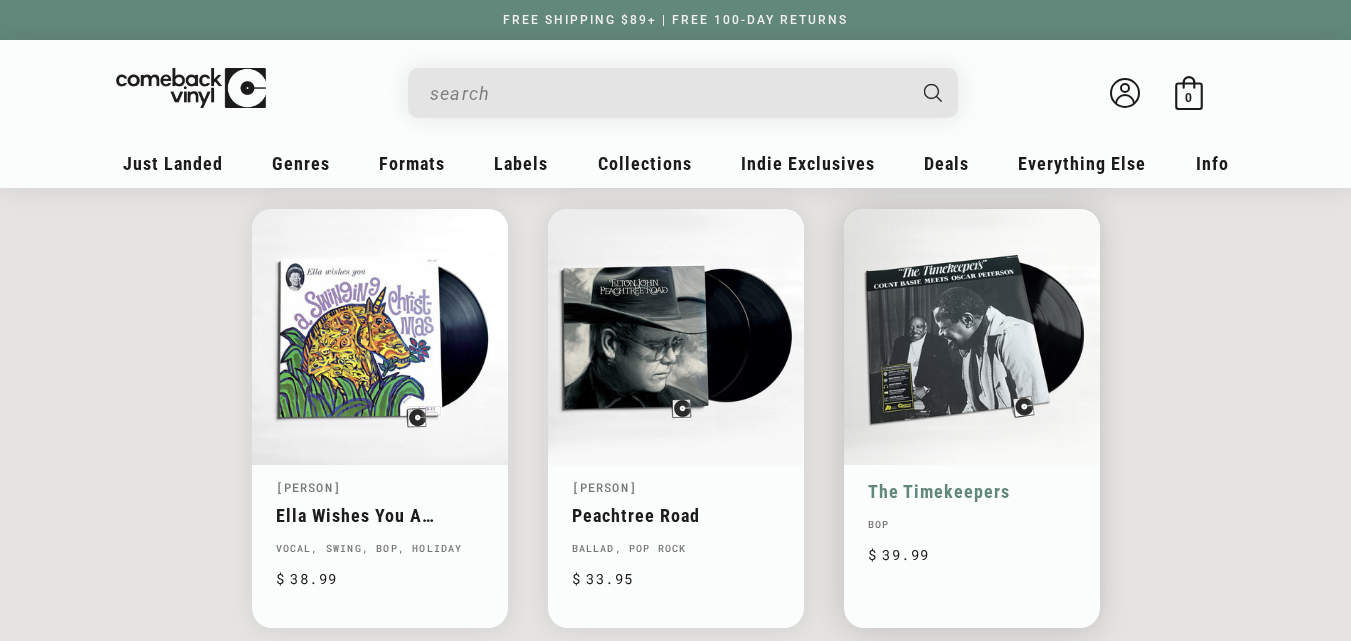 click on "The Timekeepers" at bounding box center (972, 491) 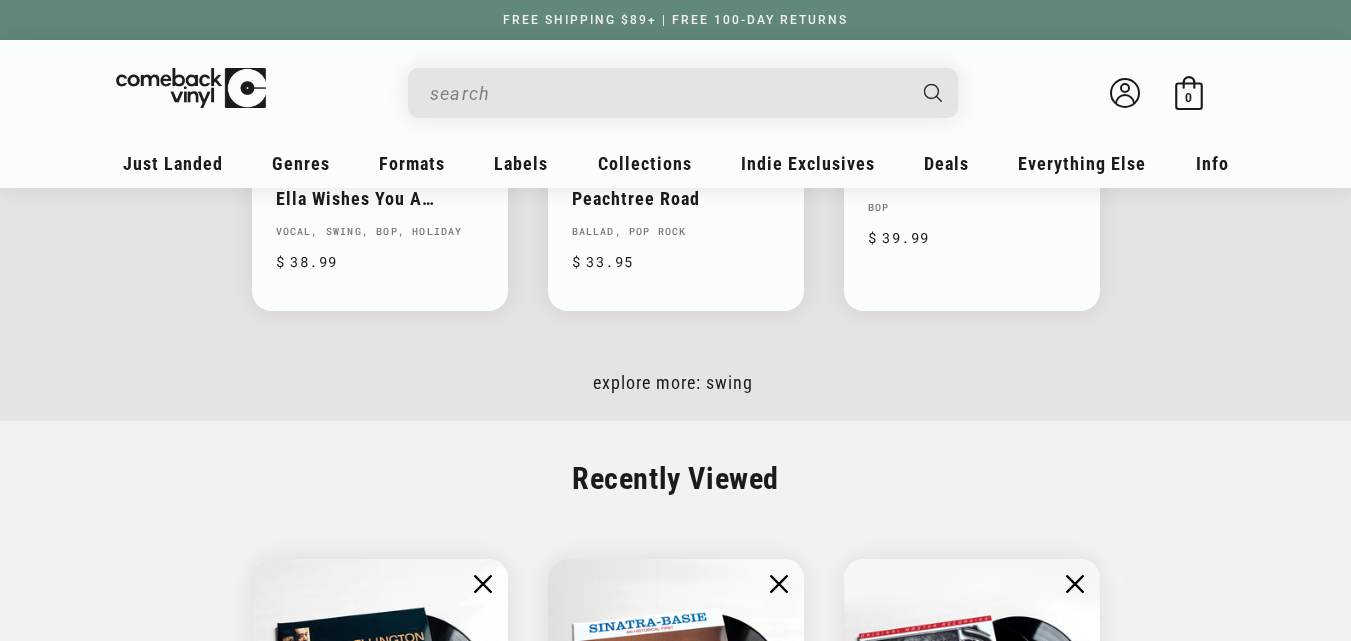 scroll, scrollTop: 2667, scrollLeft: 0, axis: vertical 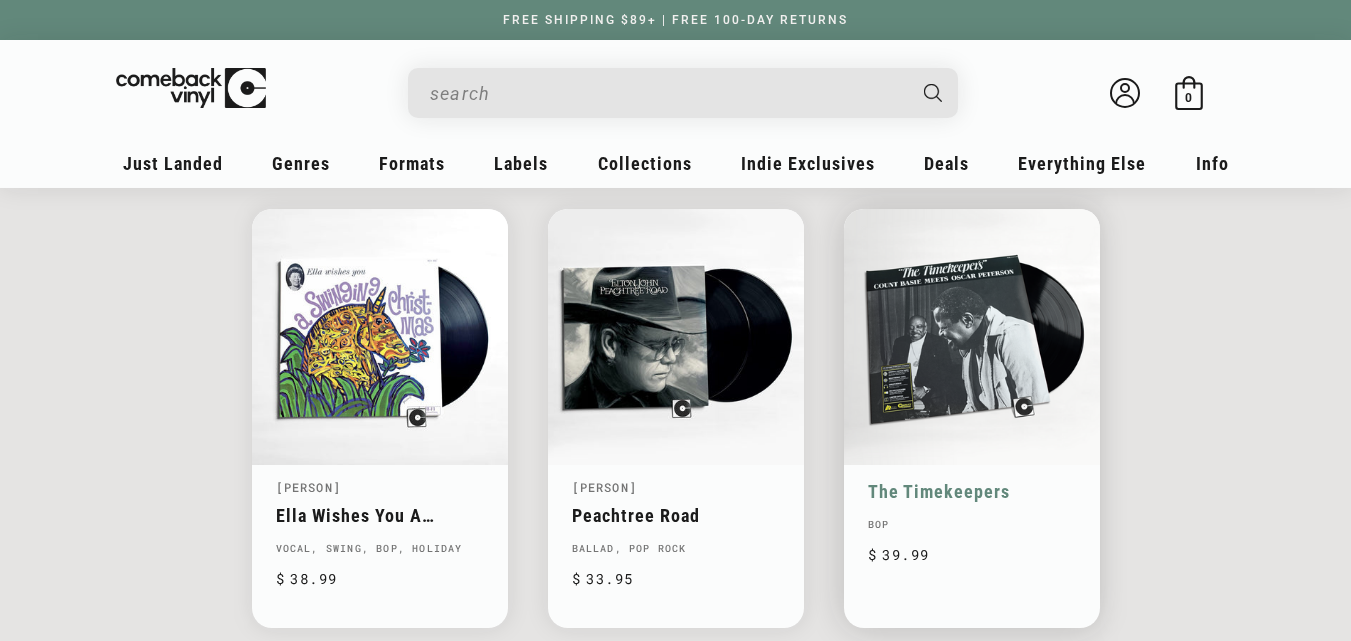 click on "The Timekeepers" at bounding box center (972, 491) 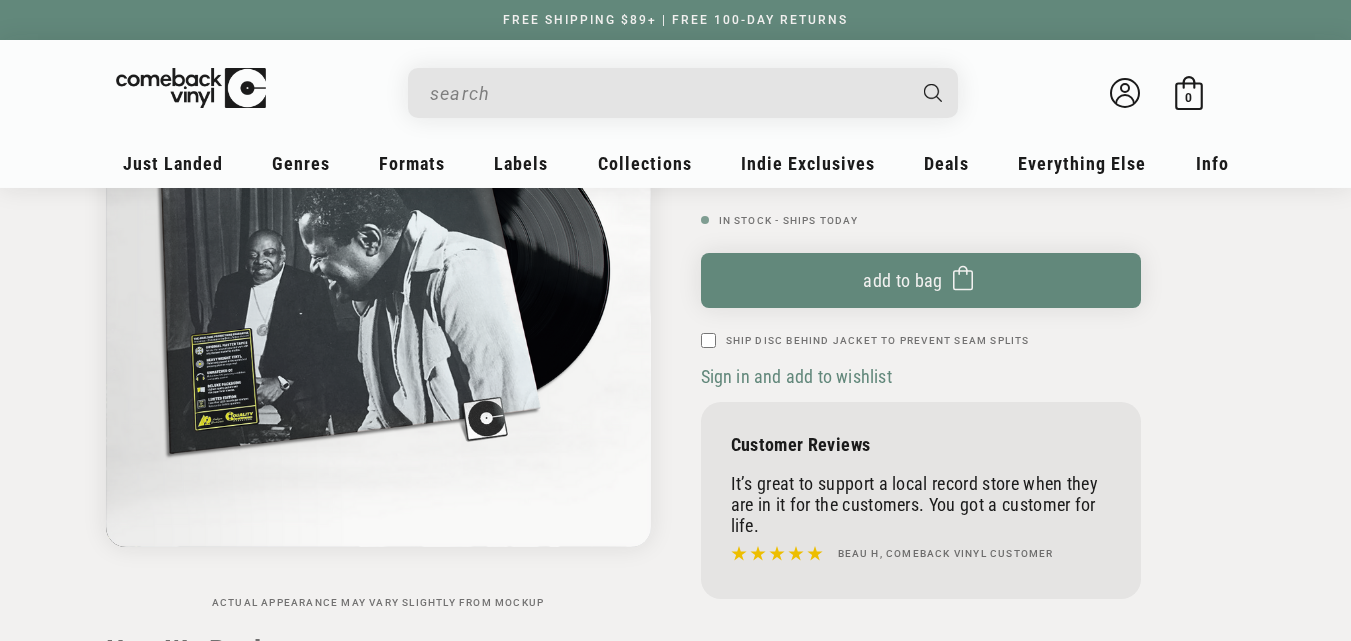 scroll, scrollTop: 333, scrollLeft: 0, axis: vertical 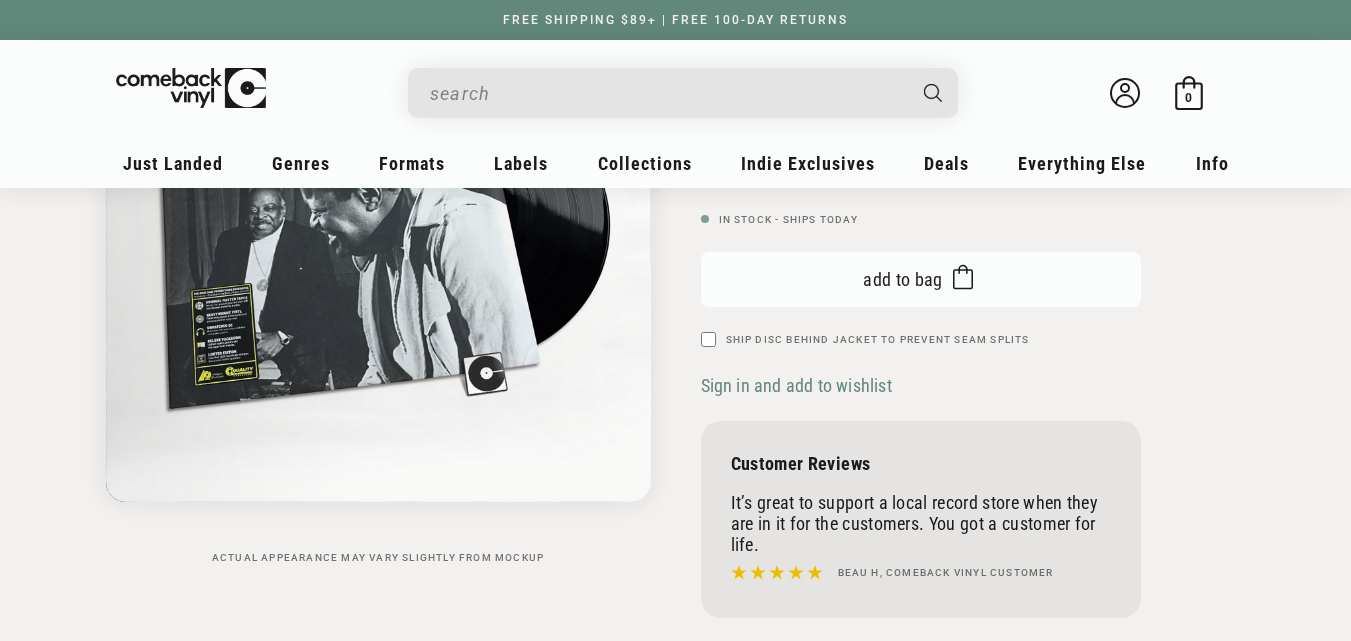 click on "Add to bag
Added to bag" at bounding box center (921, 279) 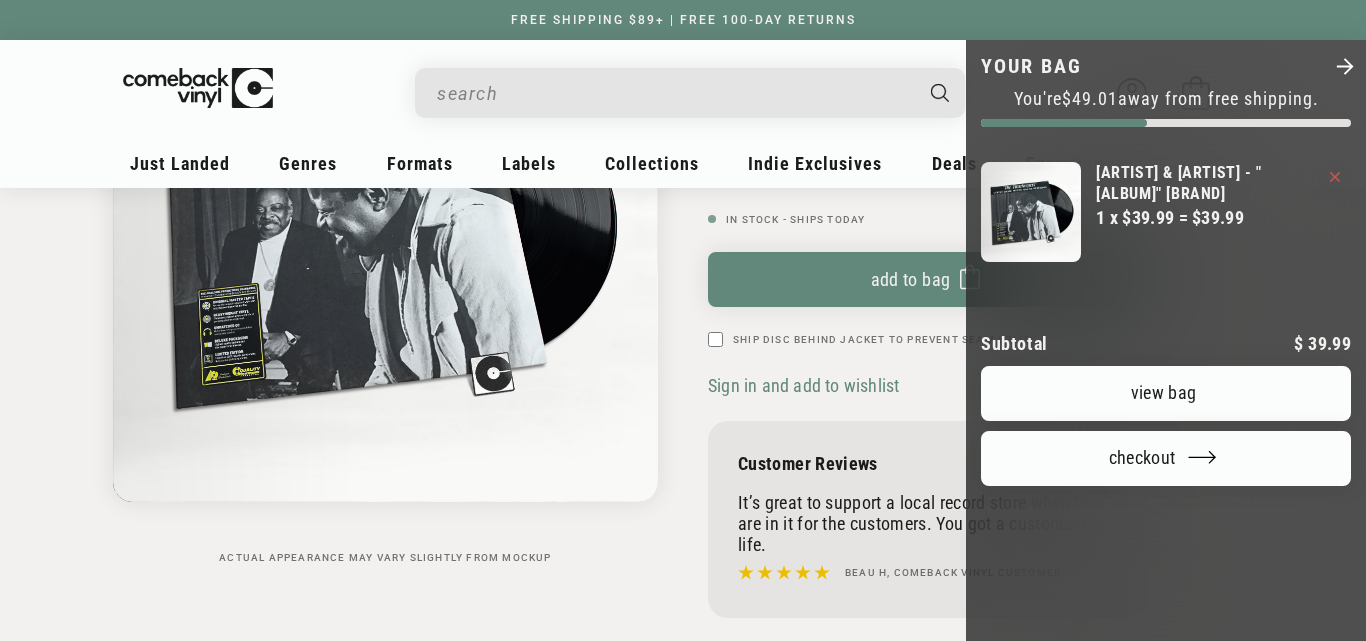 click at bounding box center [683, 320] 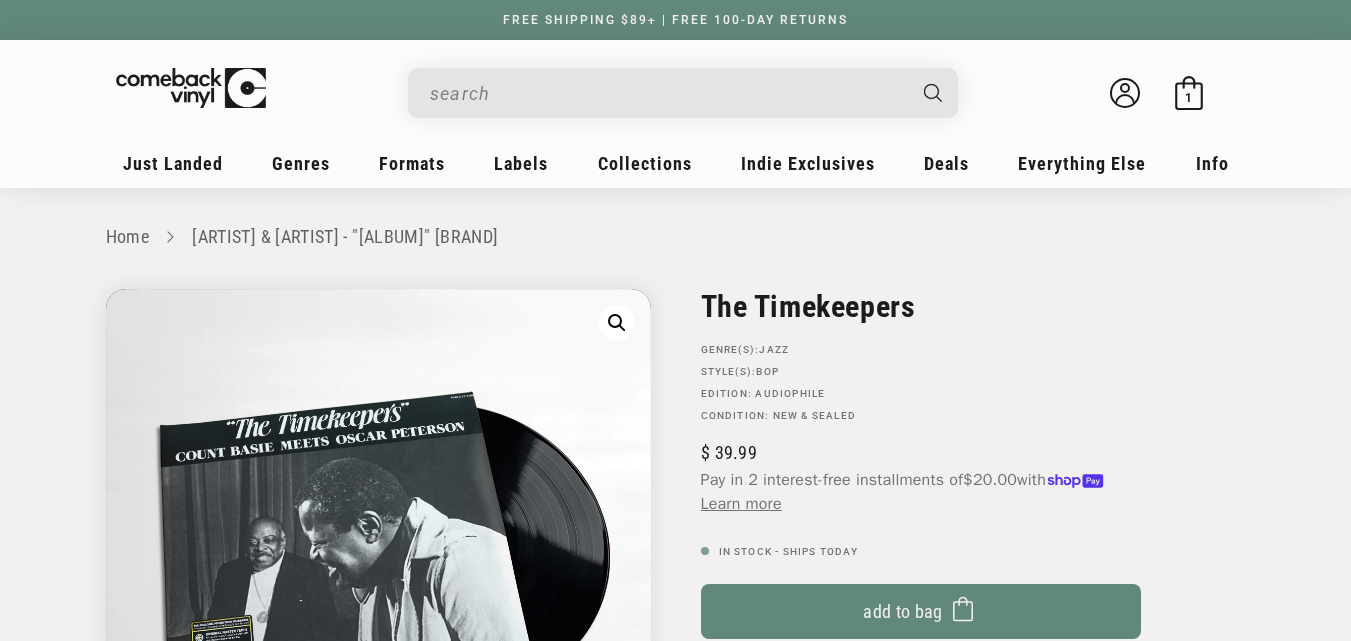 scroll, scrollTop: 0, scrollLeft: 0, axis: both 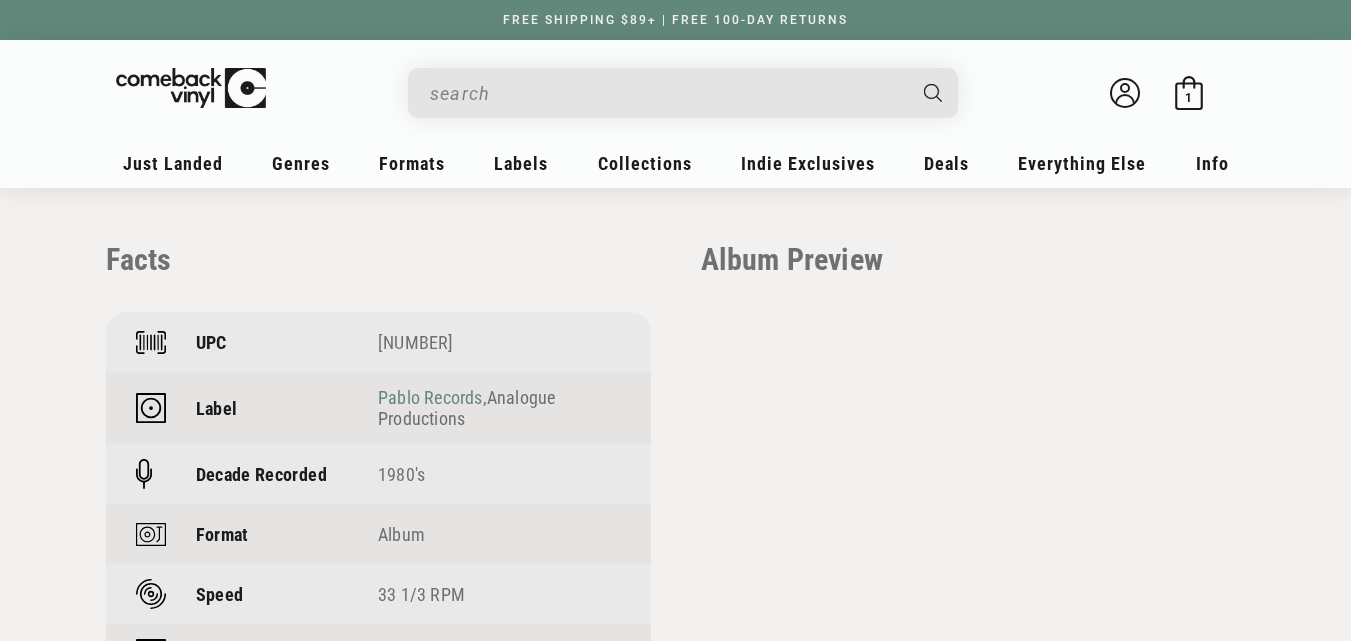 click on "Pablo Records" at bounding box center [430, 397] 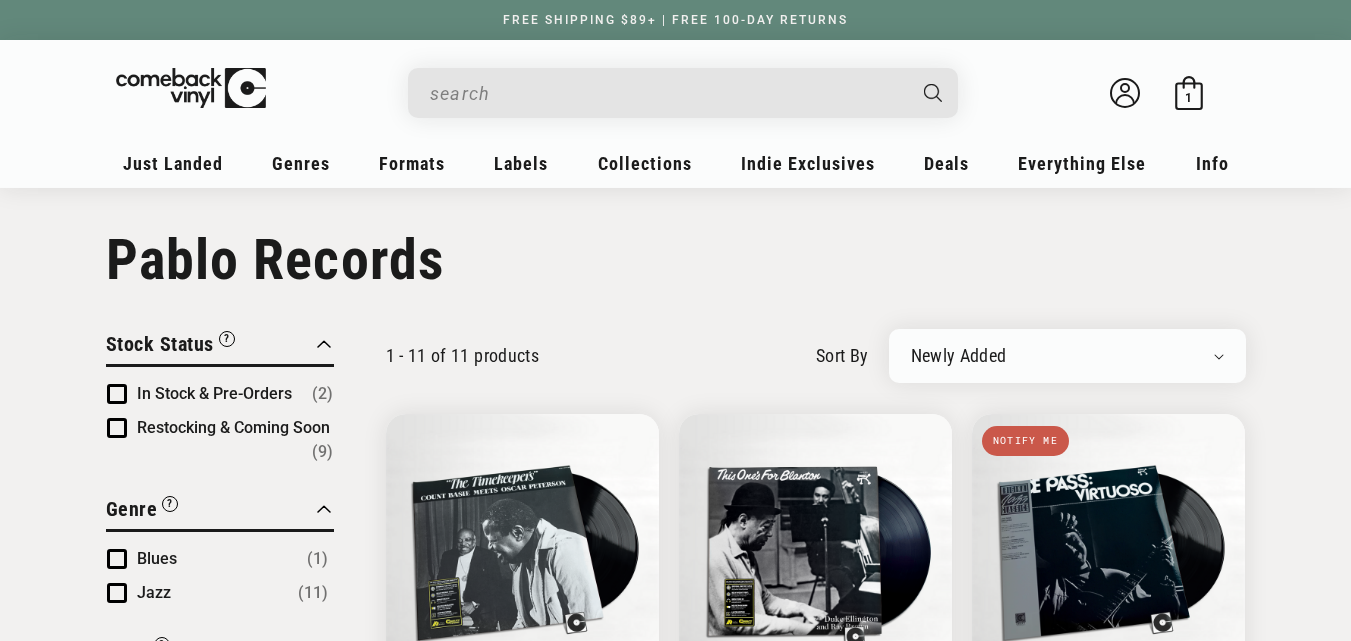 scroll, scrollTop: 0, scrollLeft: 0, axis: both 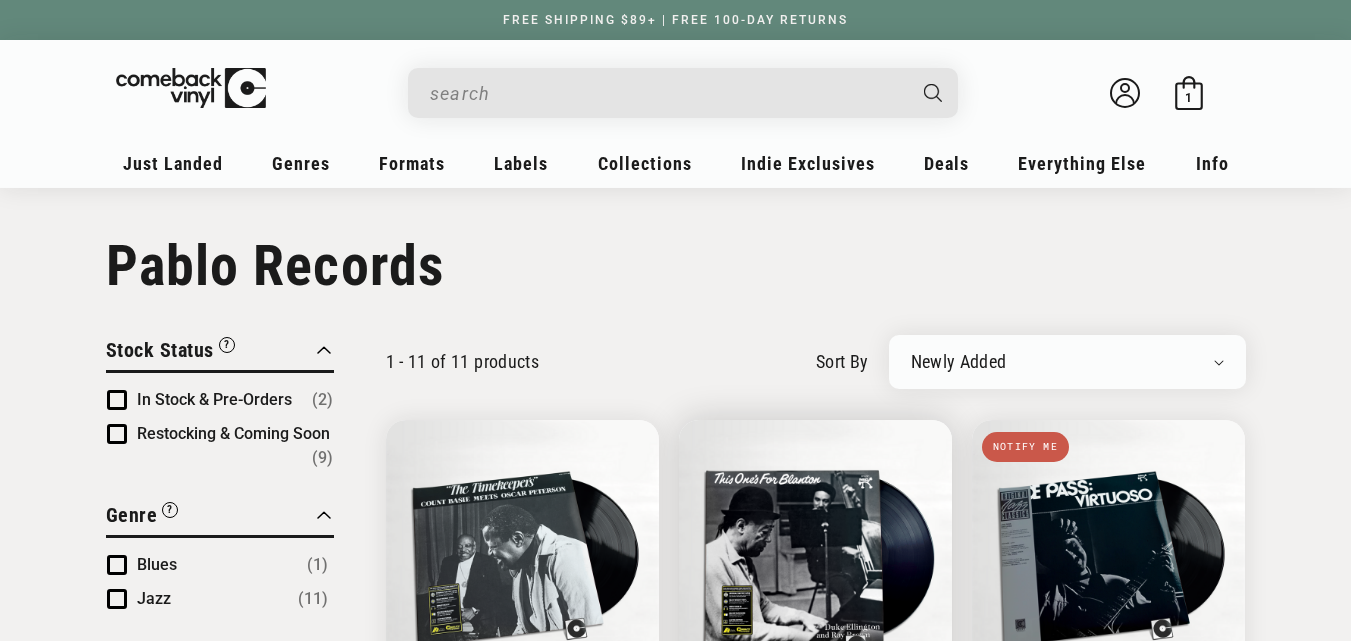 click on "This One's For Blanton" at bounding box center (815, 757) 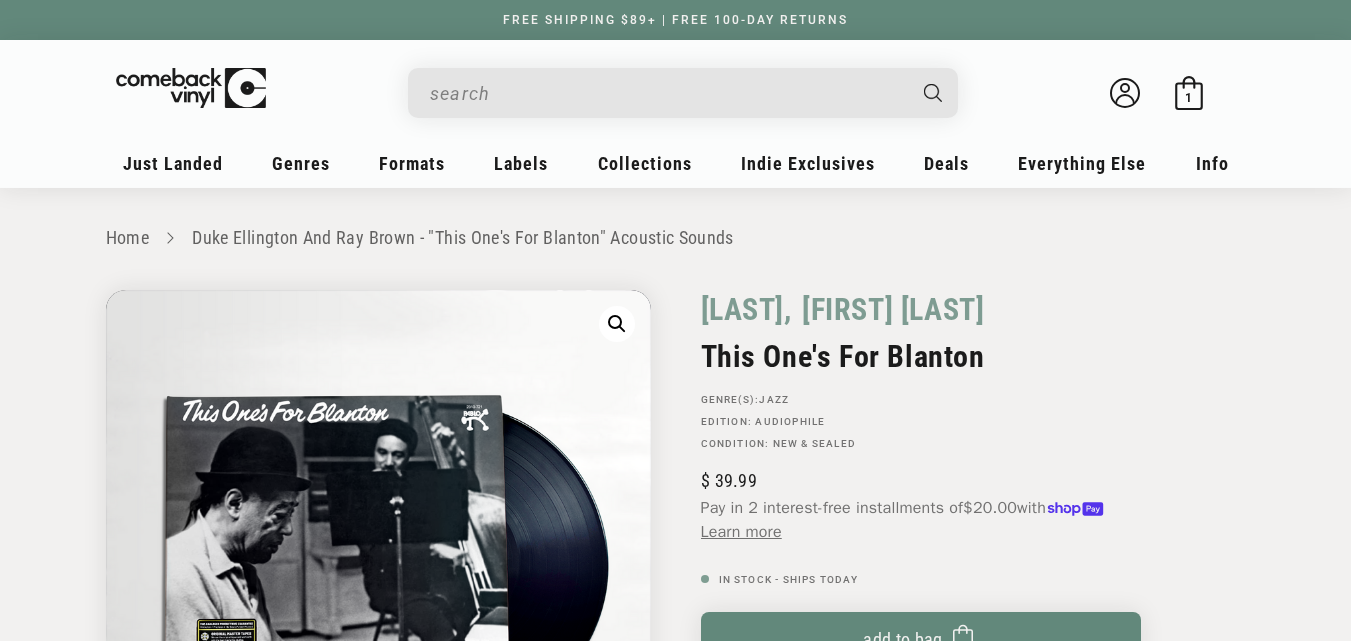 scroll, scrollTop: 333, scrollLeft: 0, axis: vertical 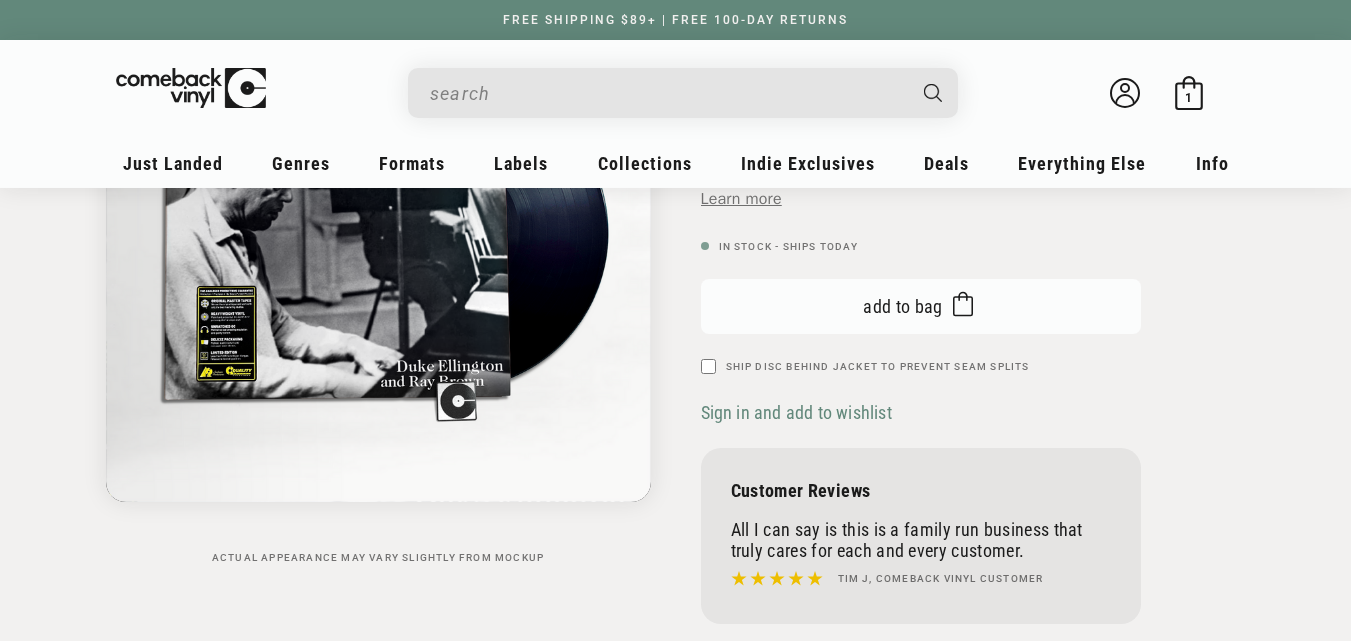 click on "Add to bag" at bounding box center (903, 306) 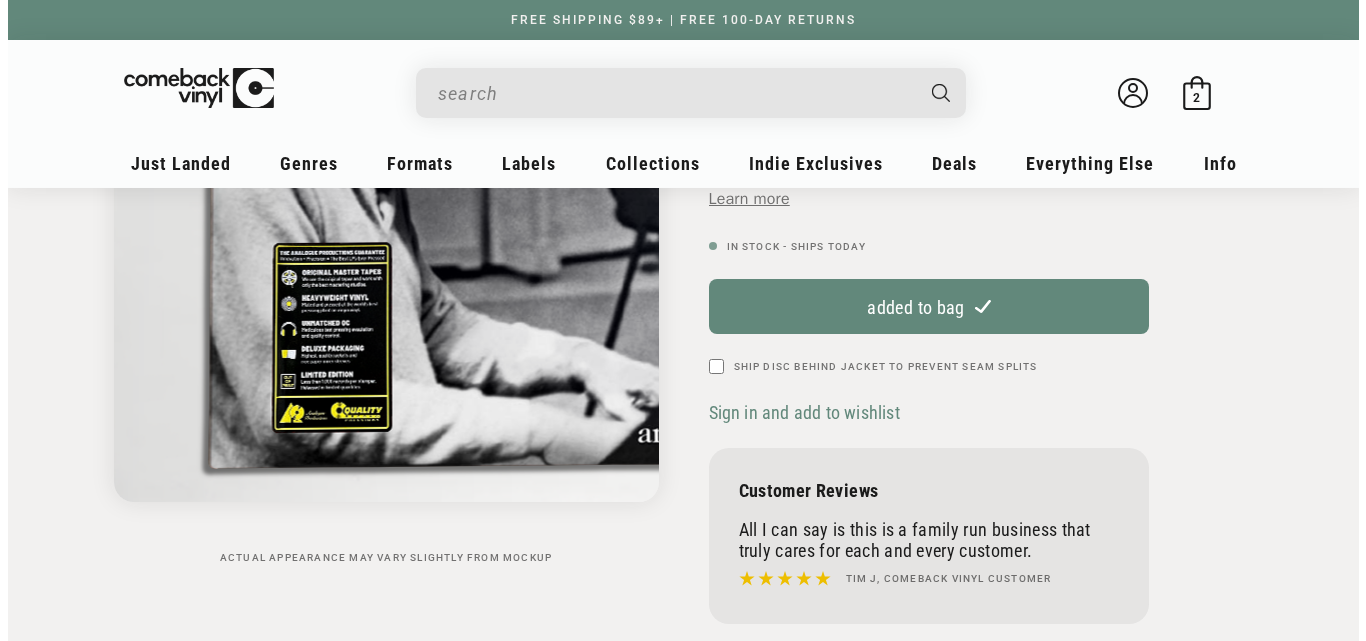 scroll, scrollTop: 0, scrollLeft: 0, axis: both 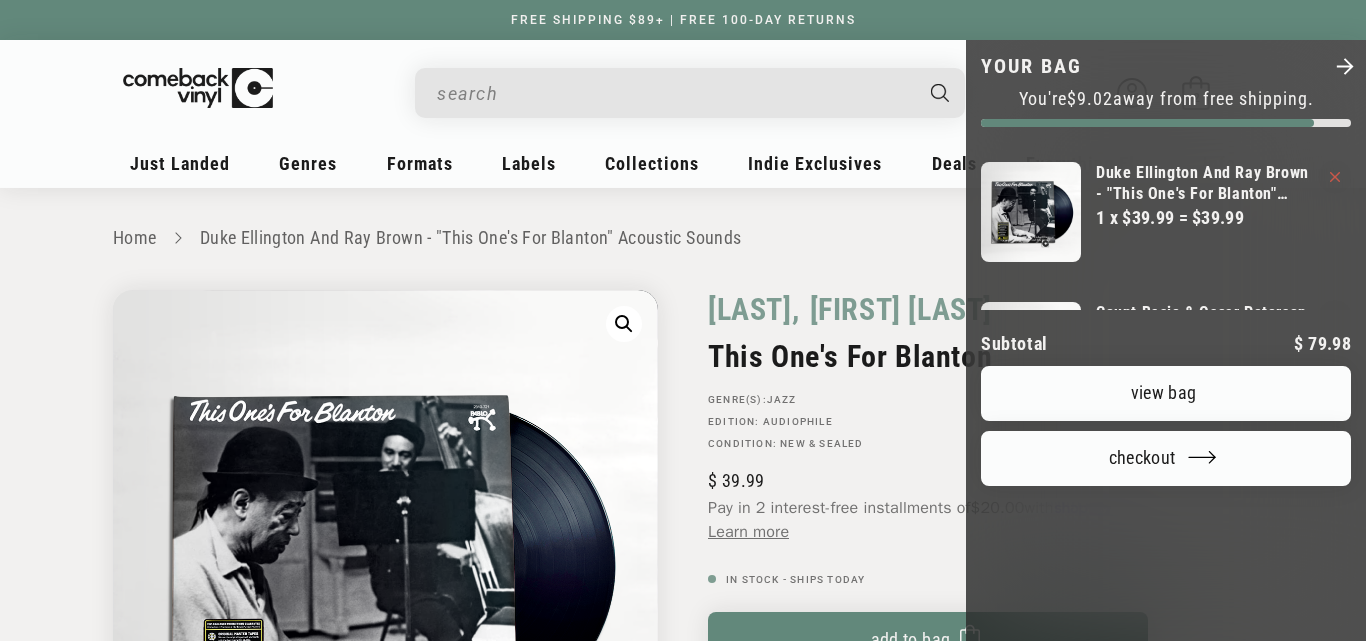 click at bounding box center (683, 320) 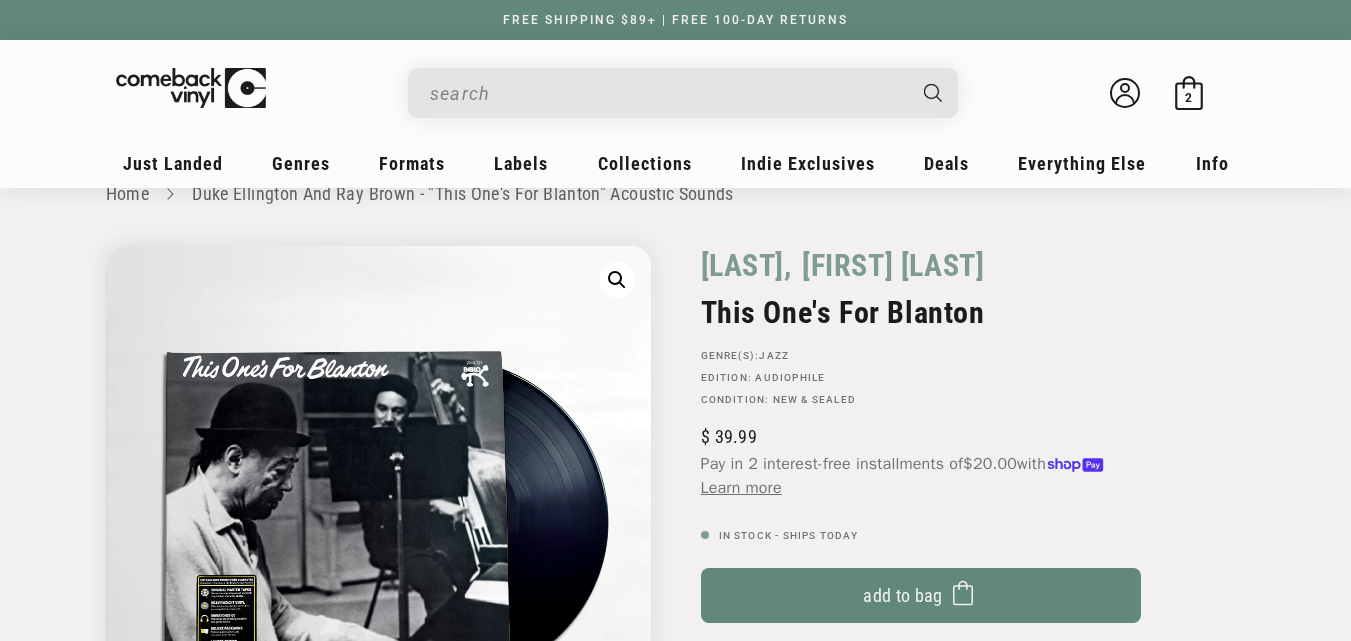 scroll, scrollTop: 26, scrollLeft: 0, axis: vertical 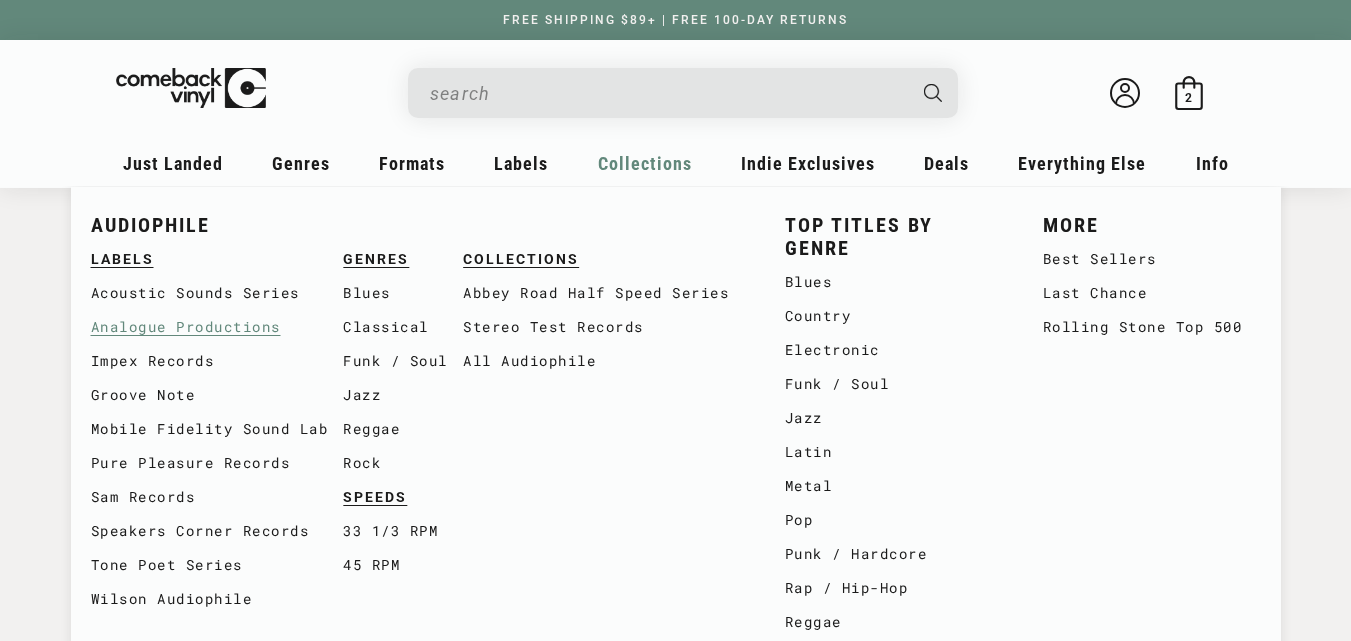 click on "Analogue Productions" at bounding box center [217, 327] 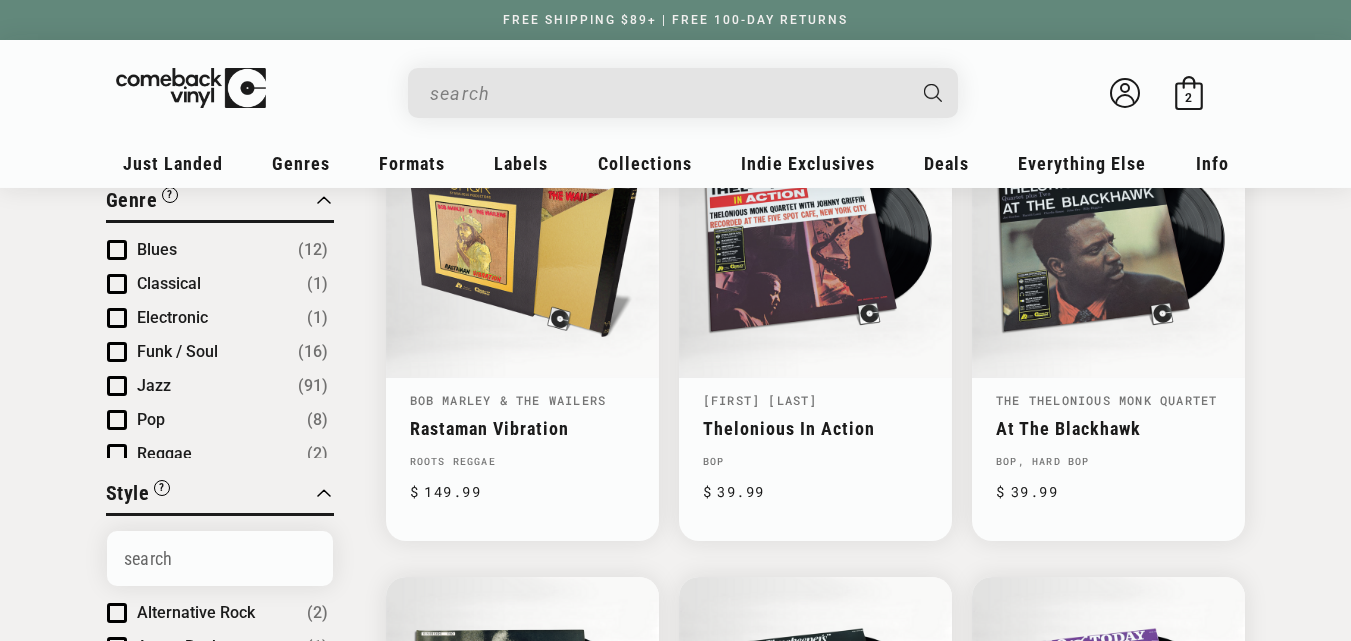 scroll, scrollTop: 333, scrollLeft: 0, axis: vertical 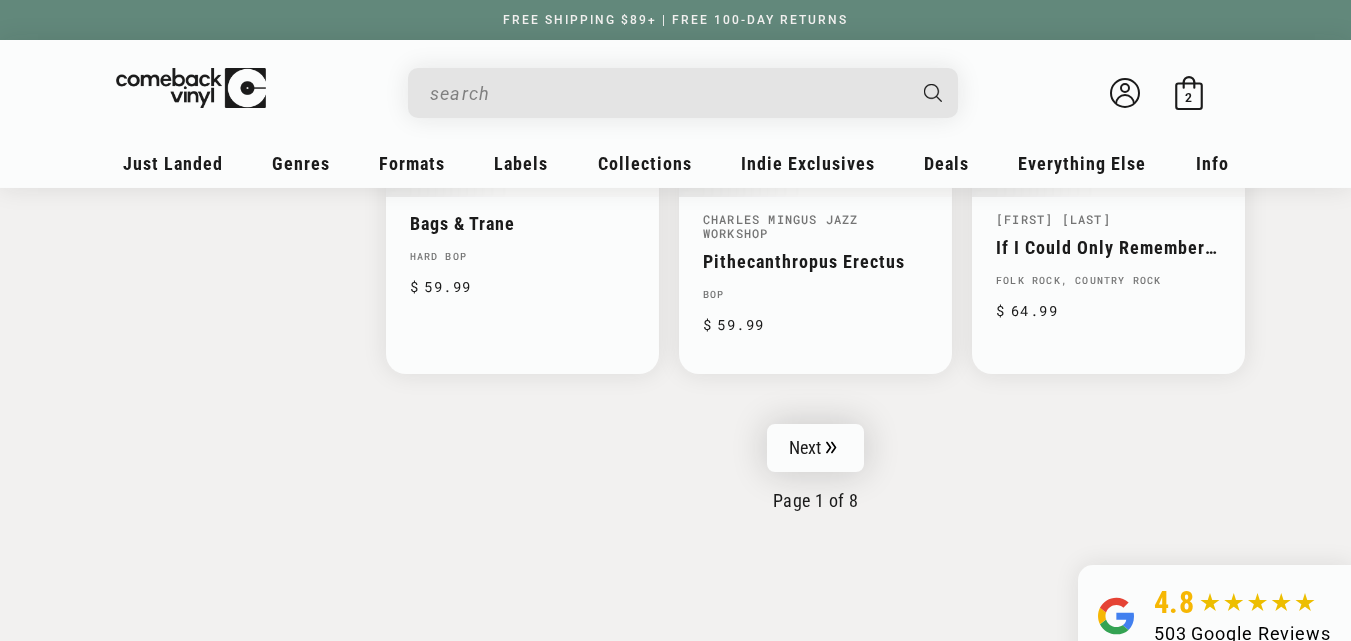 click on "Next" at bounding box center [816, 448] 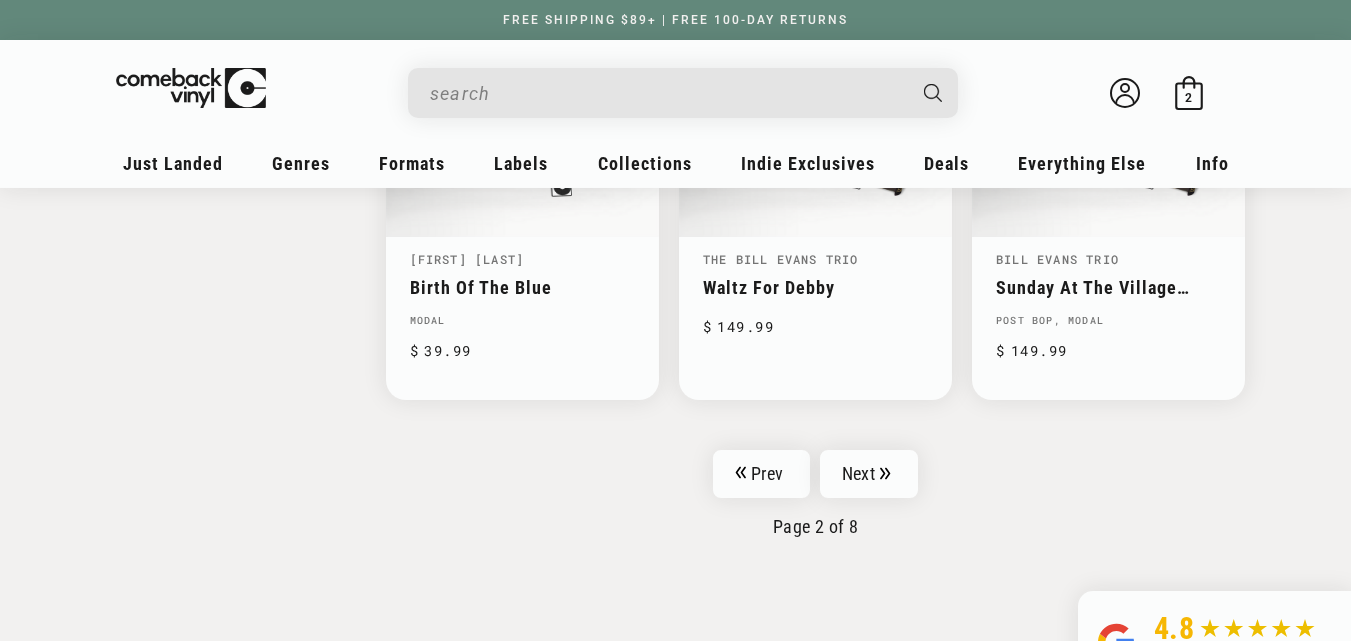 scroll, scrollTop: 3333, scrollLeft: 0, axis: vertical 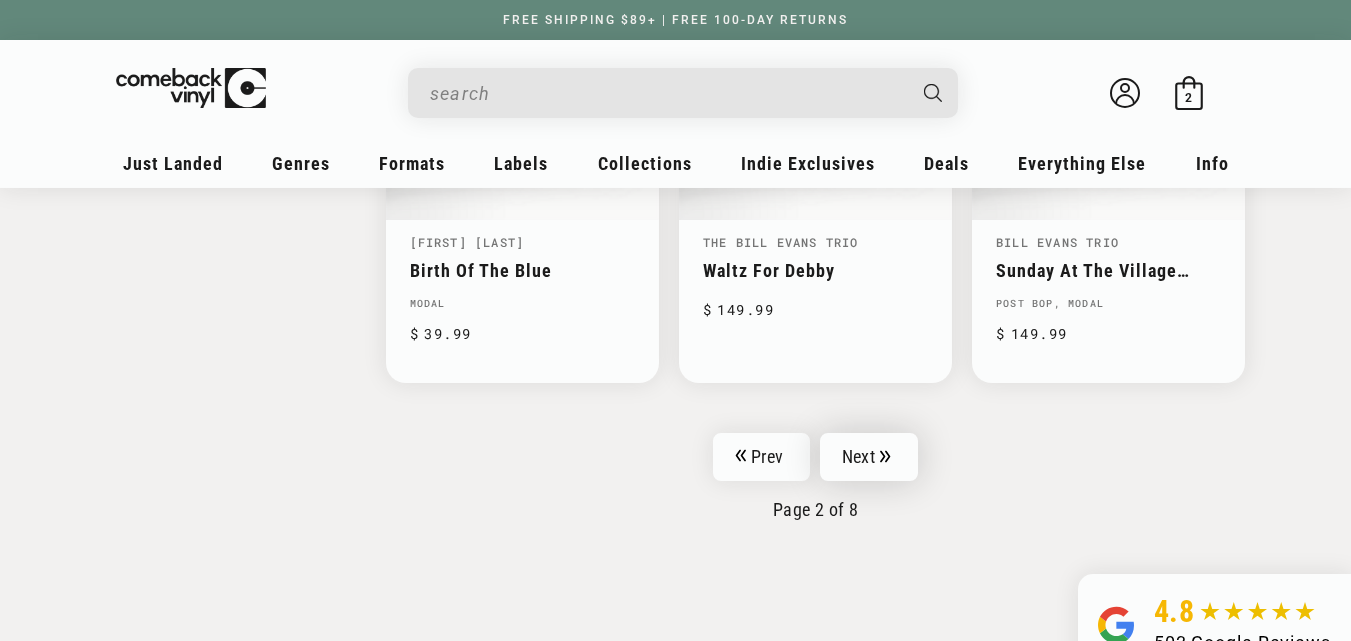 click on "Next" at bounding box center [869, 457] 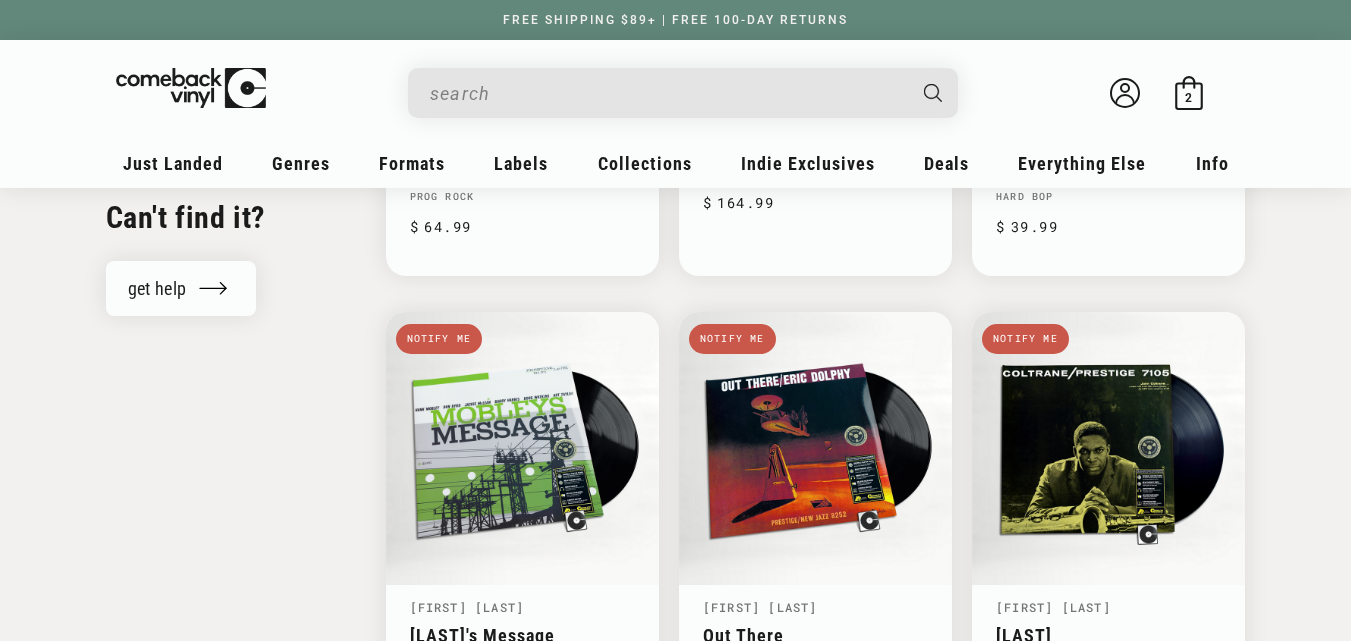 scroll, scrollTop: 1667, scrollLeft: 0, axis: vertical 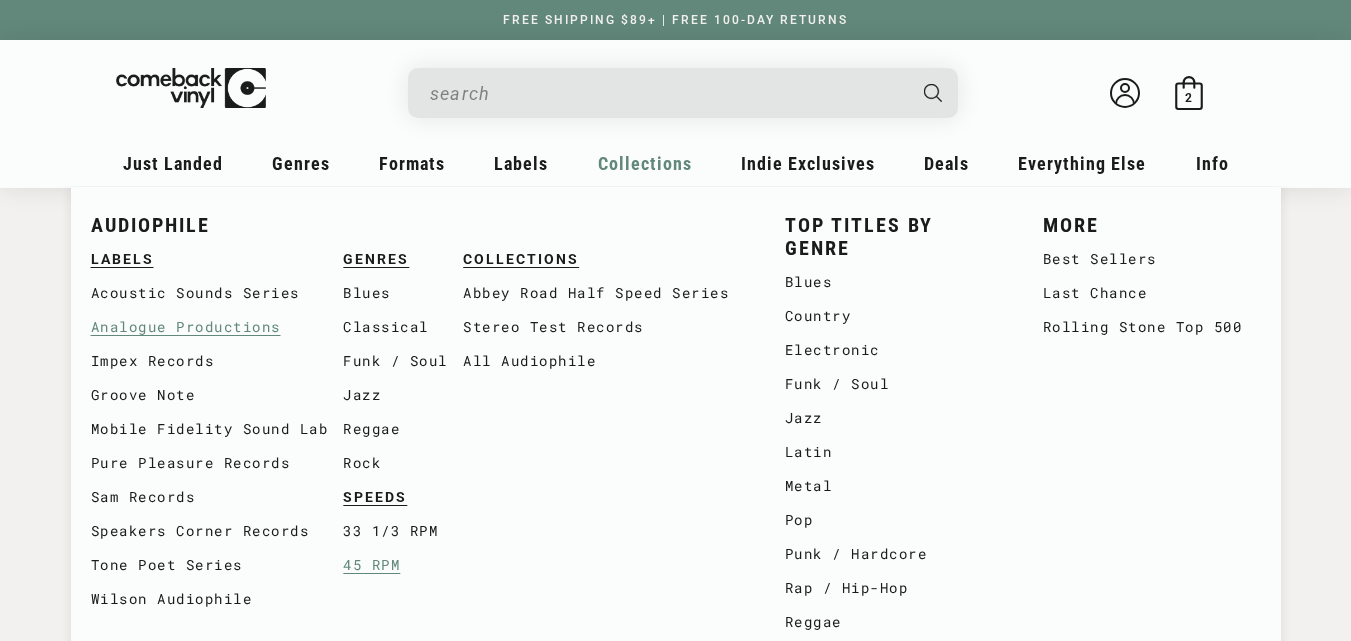 click on "45 RPM" at bounding box center [403, 565] 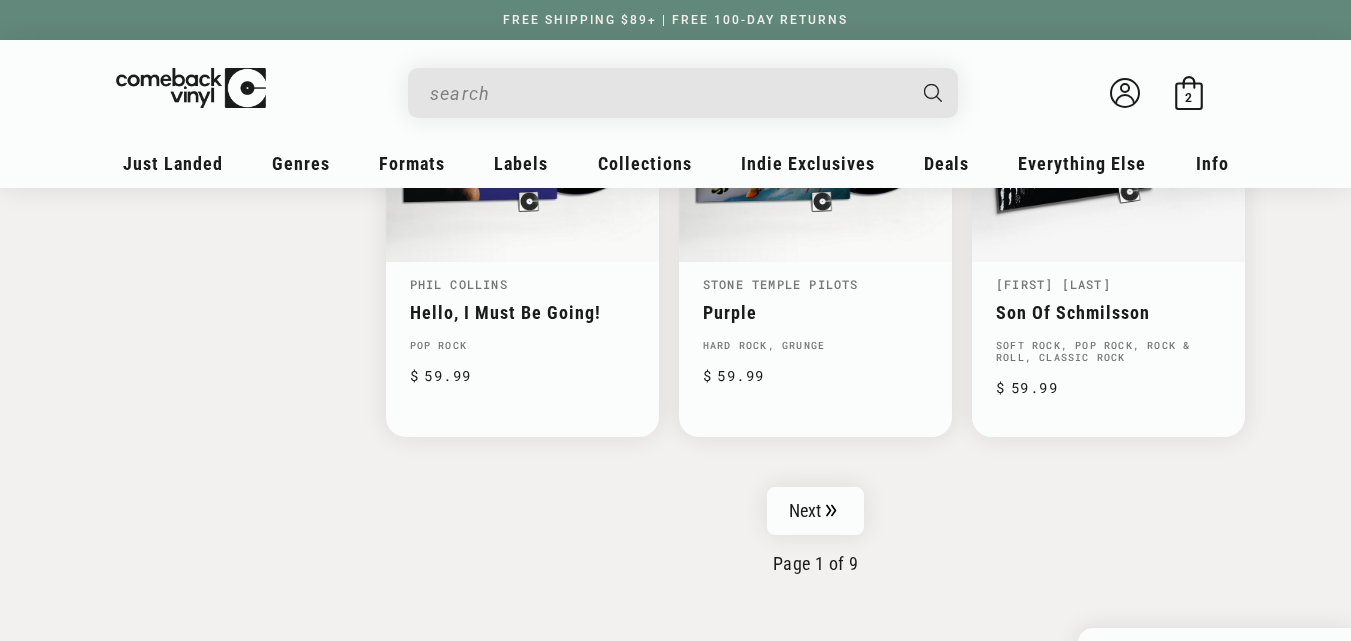 scroll, scrollTop: 3333, scrollLeft: 0, axis: vertical 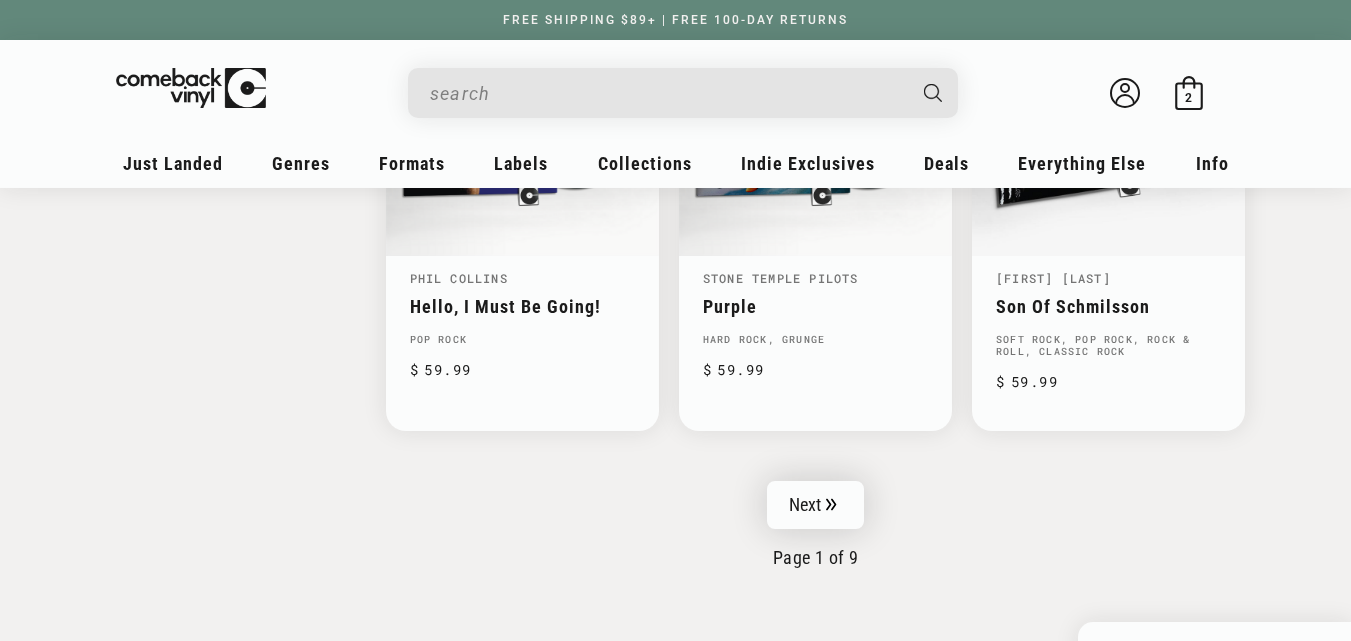 click 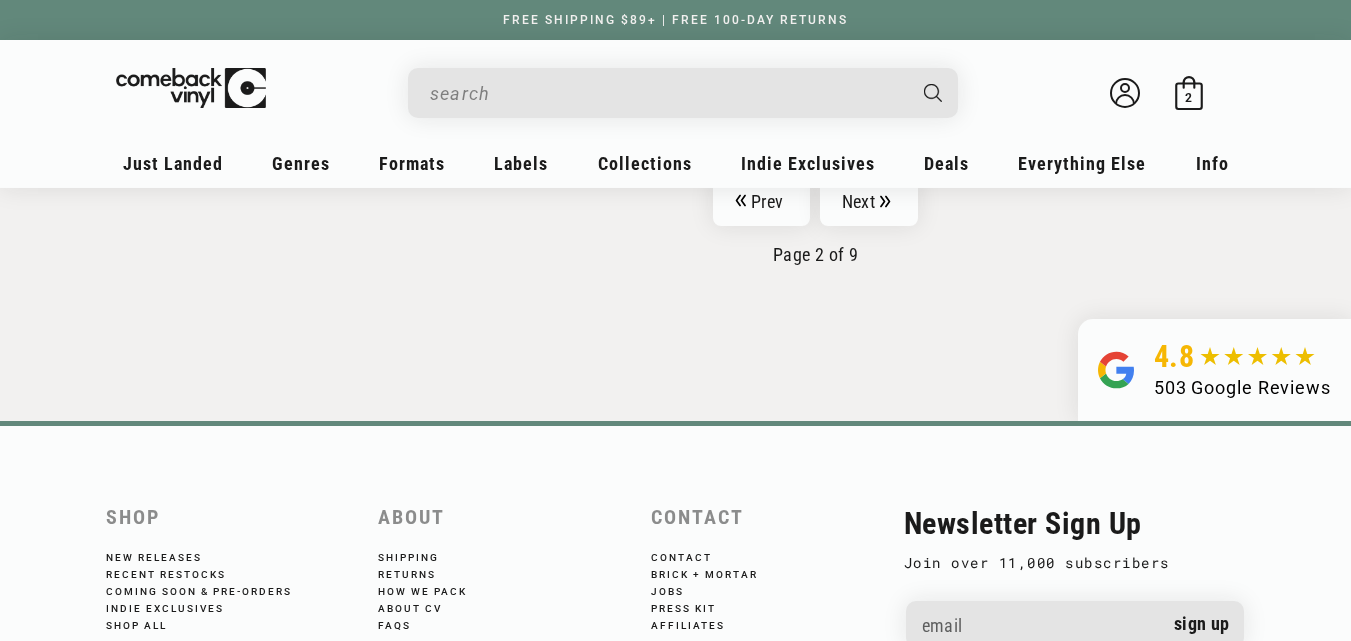 scroll, scrollTop: 3667, scrollLeft: 0, axis: vertical 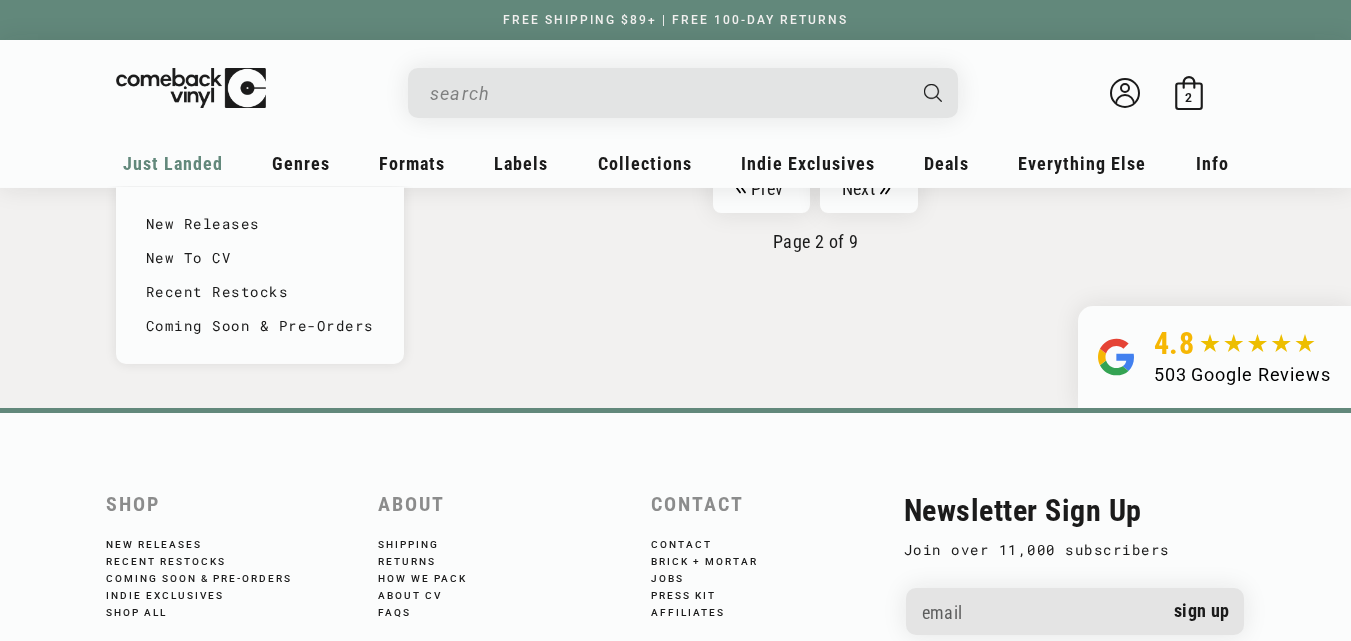 click on "Just Landed" at bounding box center (173, 163) 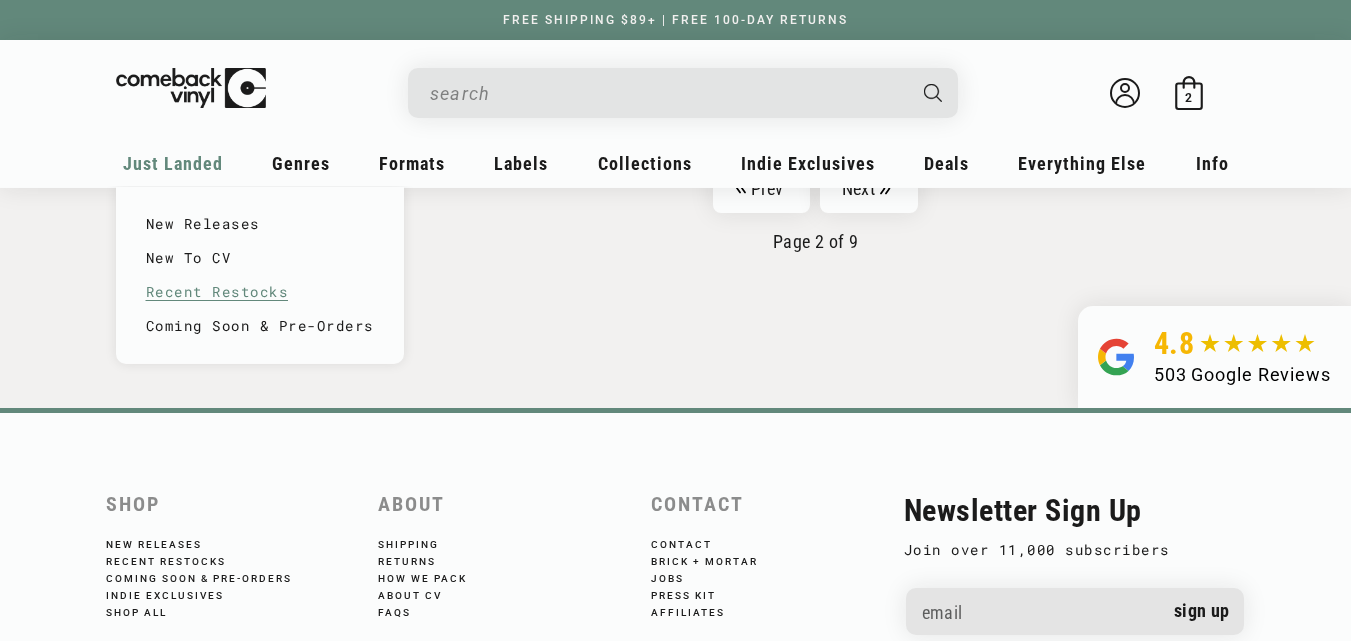 click on "Recent Restocks" at bounding box center (260, 292) 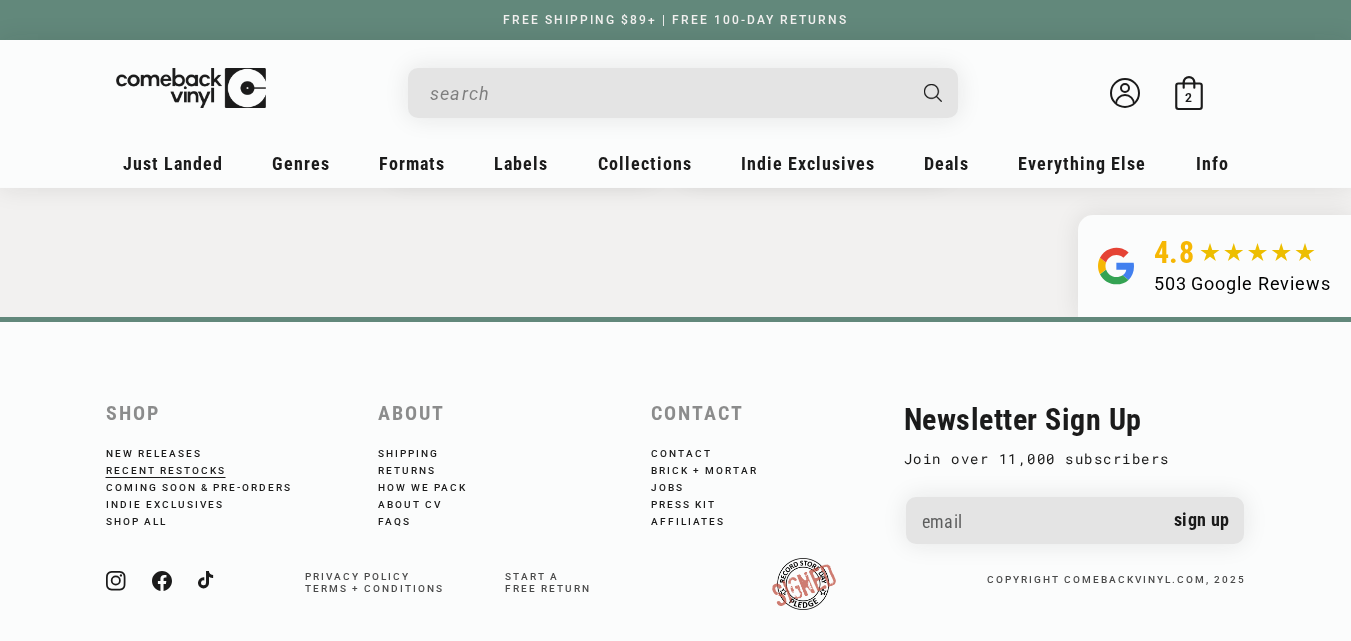 scroll, scrollTop: 3589, scrollLeft: 0, axis: vertical 